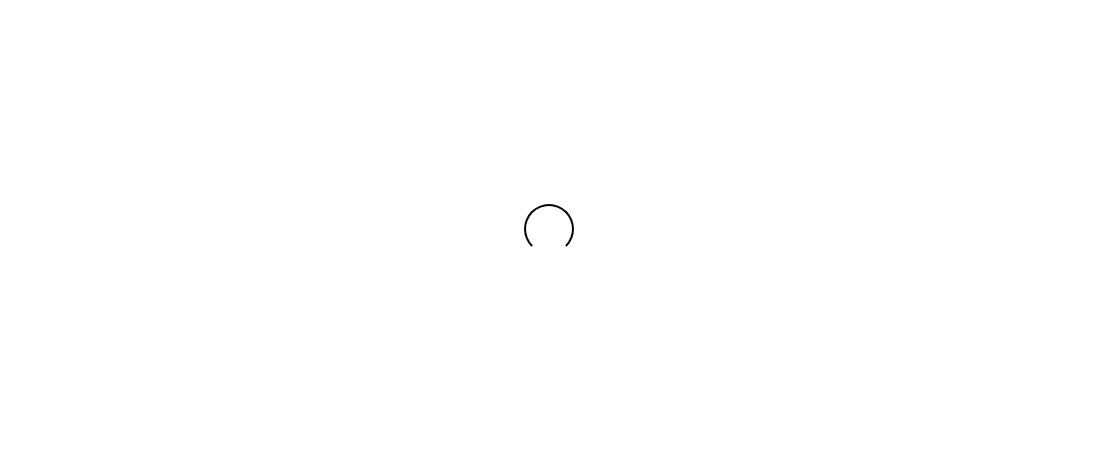 scroll, scrollTop: 0, scrollLeft: 0, axis: both 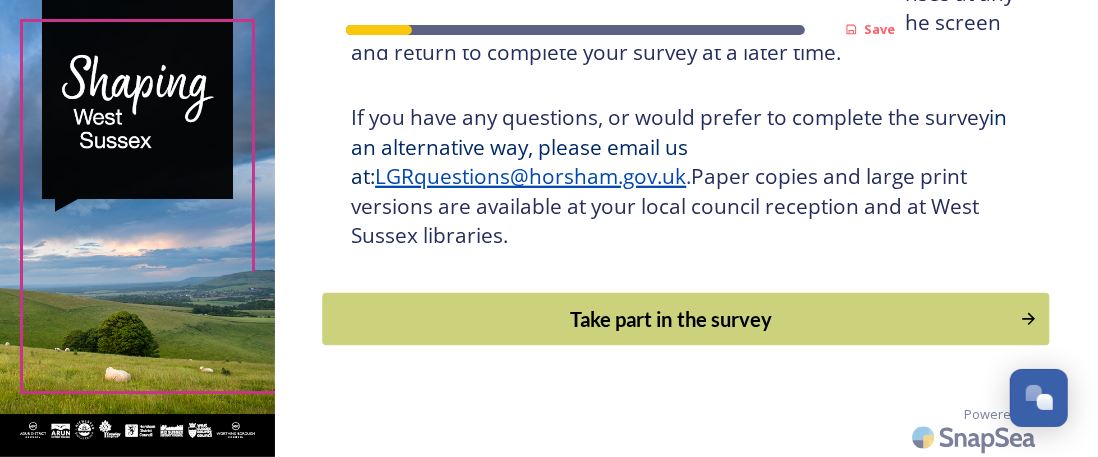 click on "Take part in the survey" at bounding box center (672, 319) 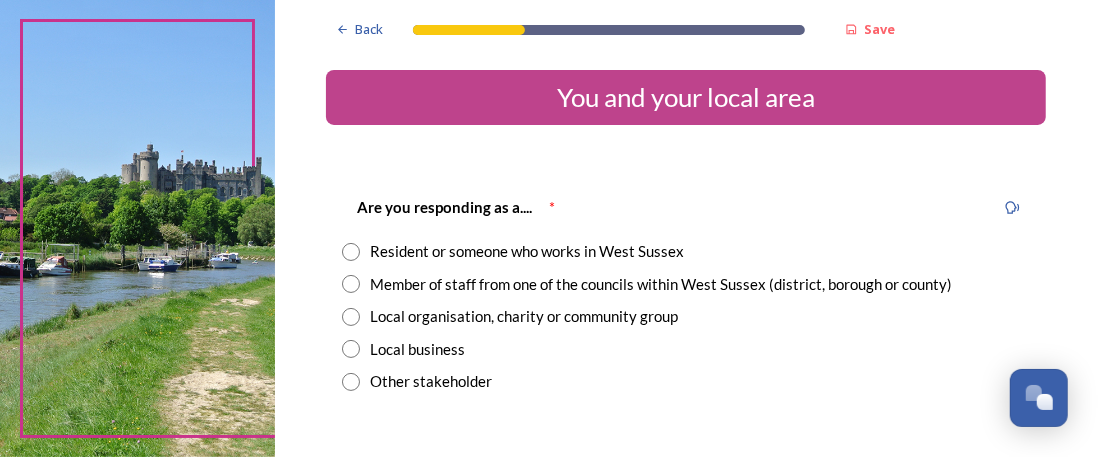 click at bounding box center [351, 284] 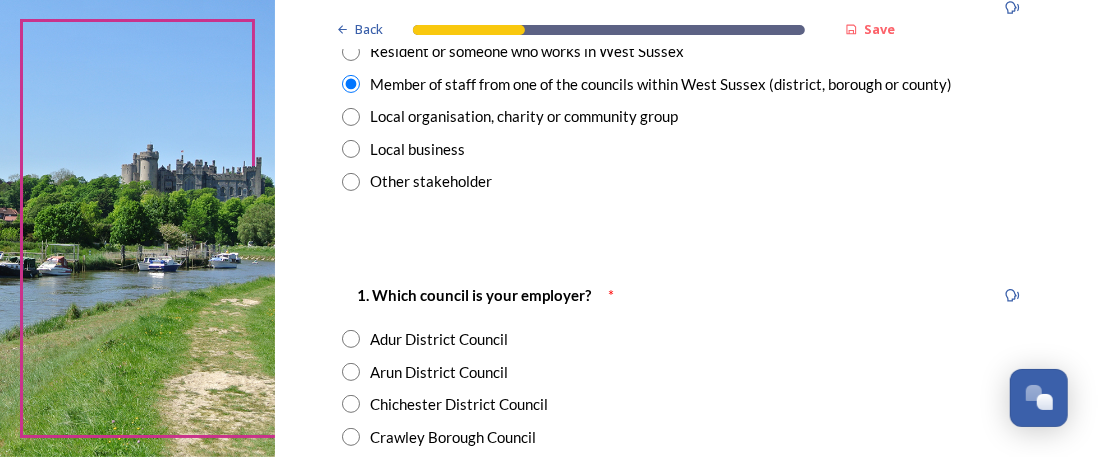 scroll, scrollTop: 300, scrollLeft: 0, axis: vertical 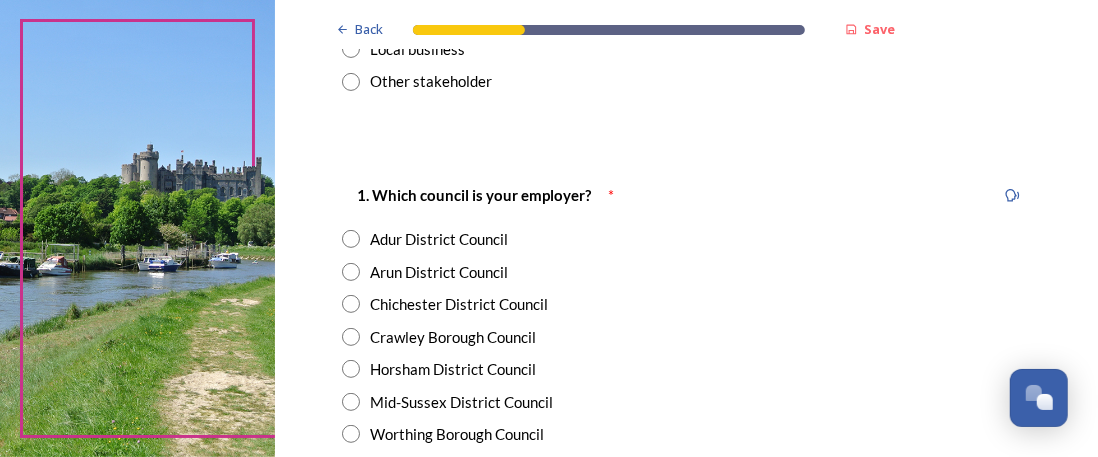 click at bounding box center (351, 369) 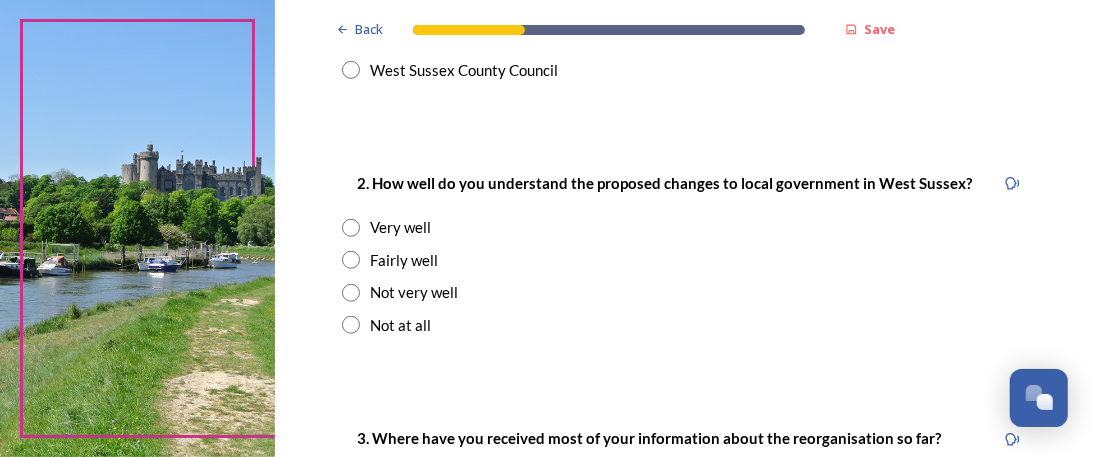 scroll, scrollTop: 700, scrollLeft: 0, axis: vertical 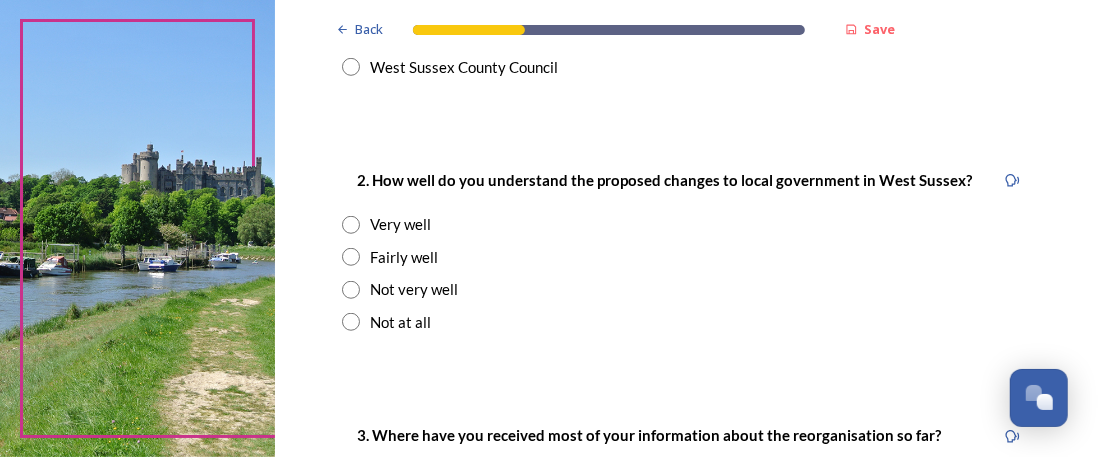 click at bounding box center (351, 257) 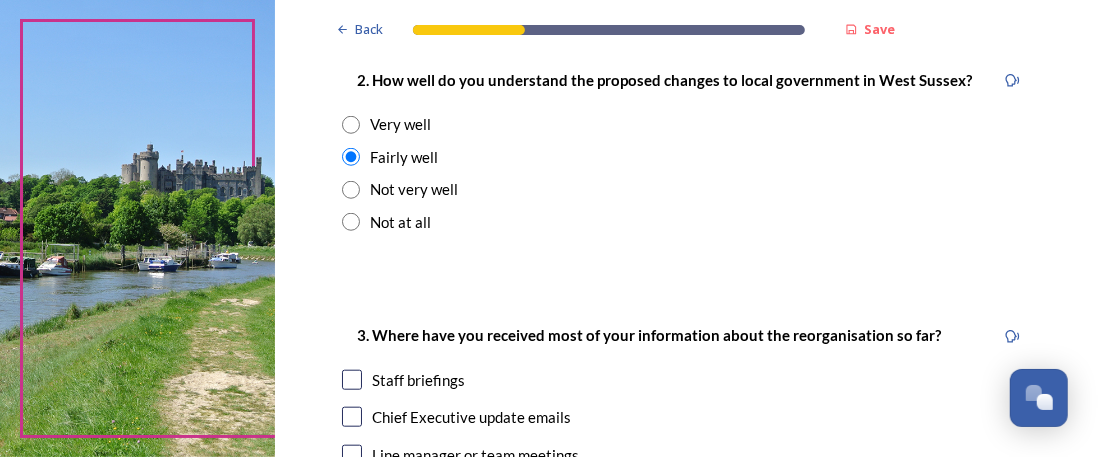 scroll, scrollTop: 1000, scrollLeft: 0, axis: vertical 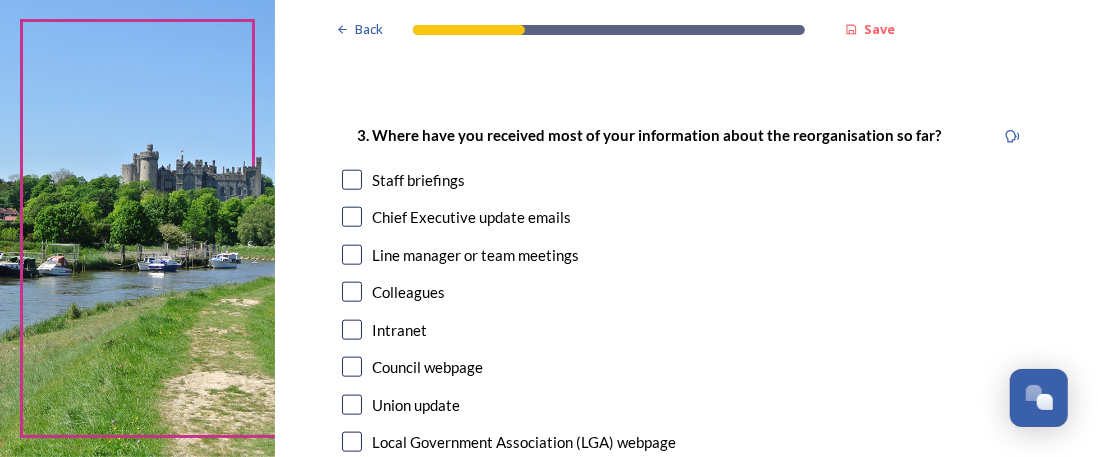 click at bounding box center (352, 217) 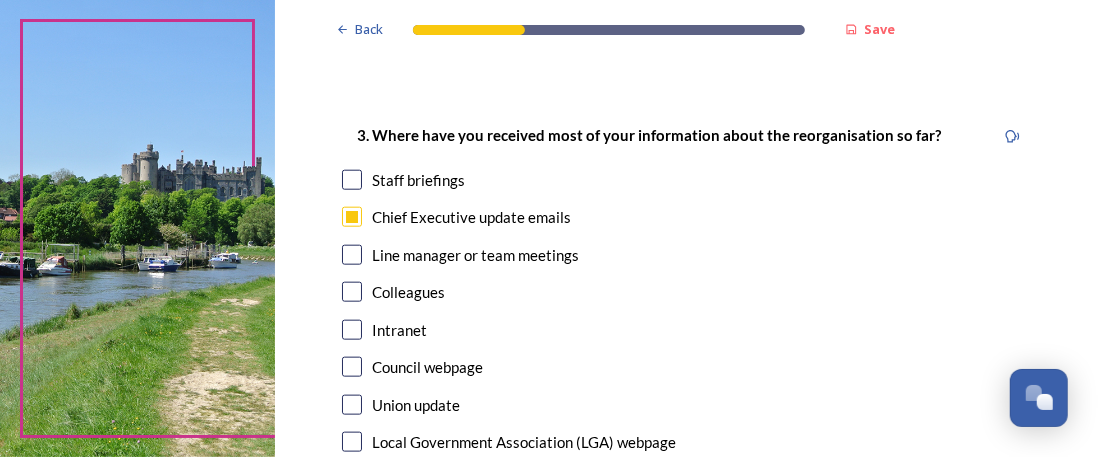 click at bounding box center [352, 367] 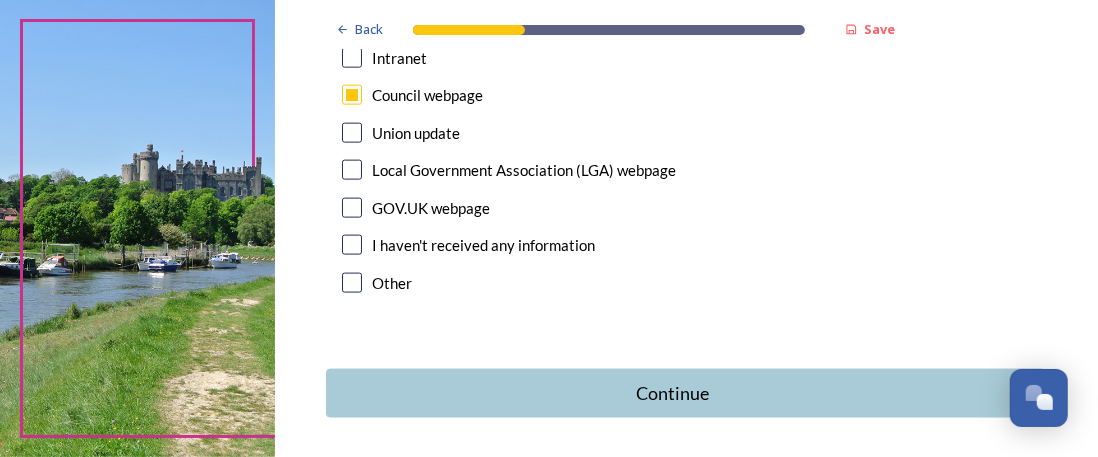scroll, scrollTop: 1300, scrollLeft: 0, axis: vertical 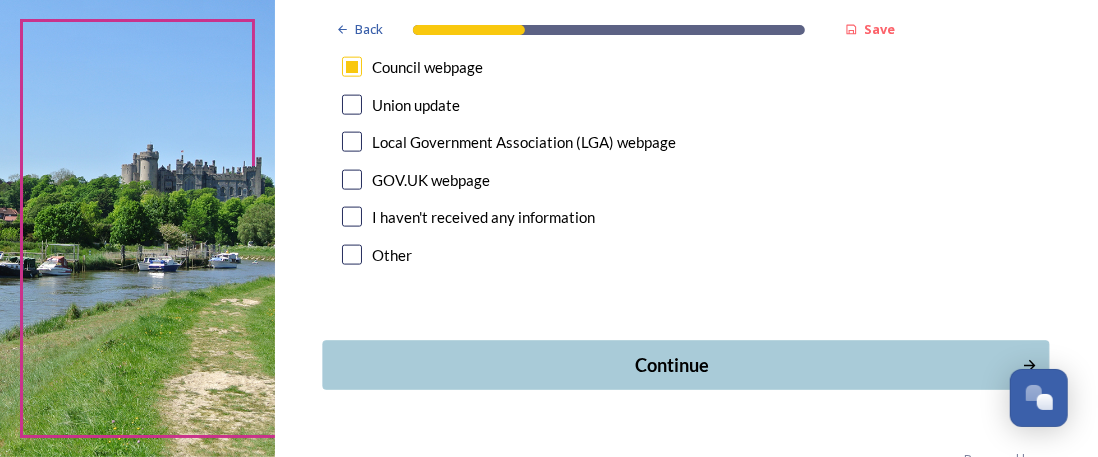 click on "Continue" at bounding box center [672, 365] 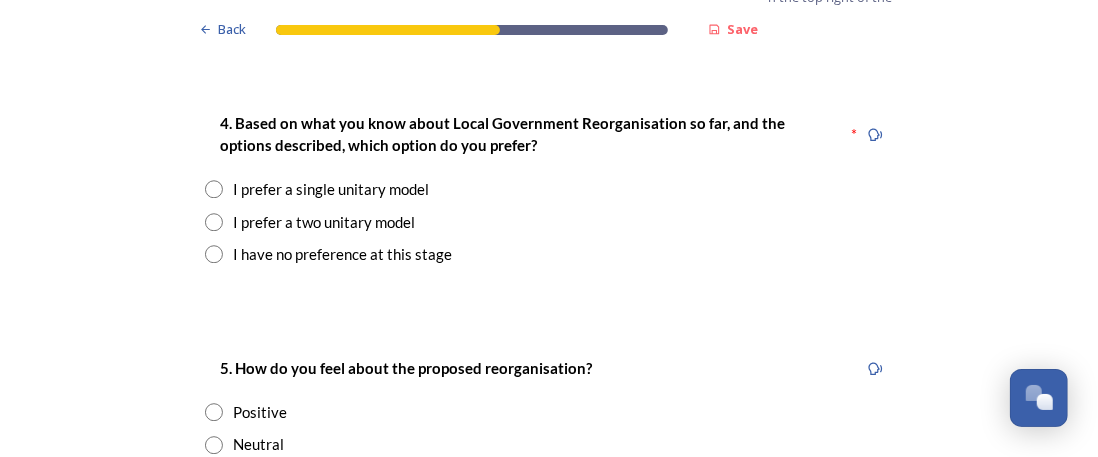 scroll, scrollTop: 2600, scrollLeft: 0, axis: vertical 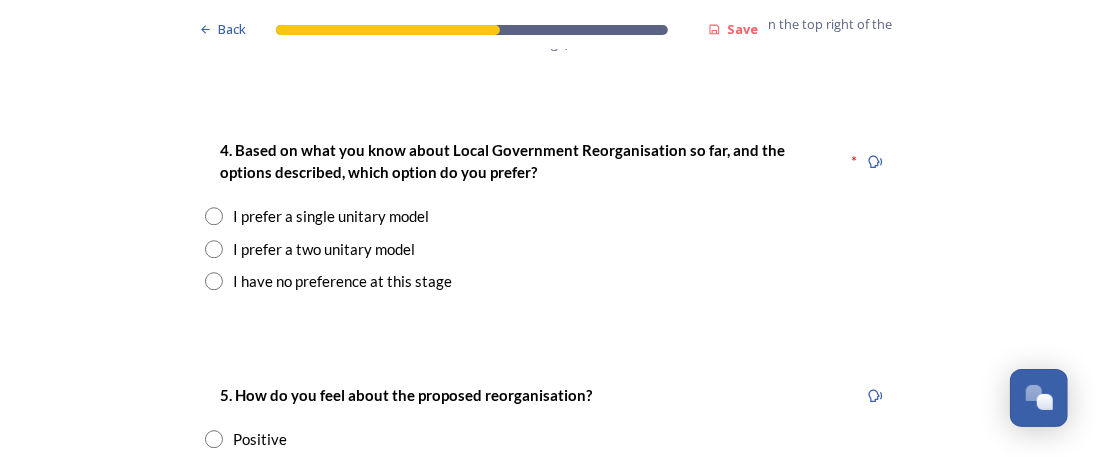 click at bounding box center (214, 216) 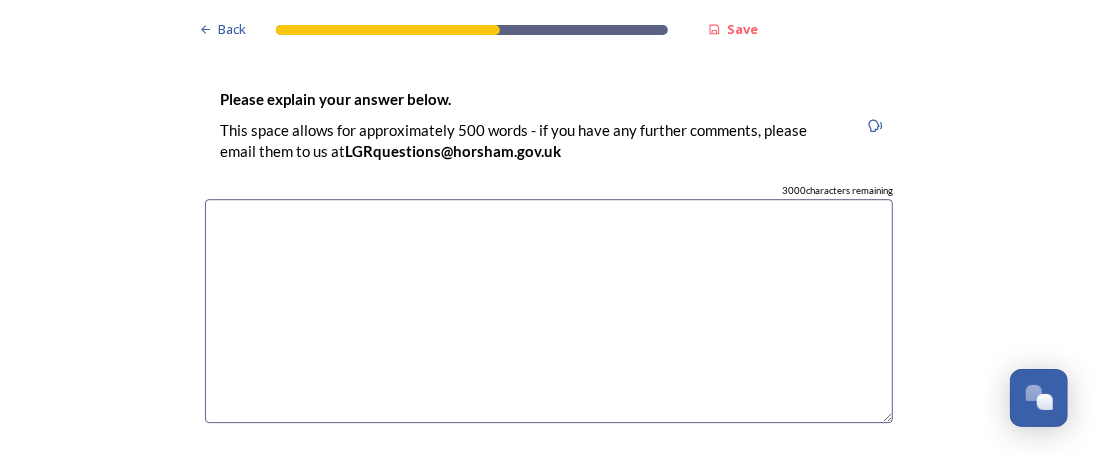 scroll, scrollTop: 2900, scrollLeft: 0, axis: vertical 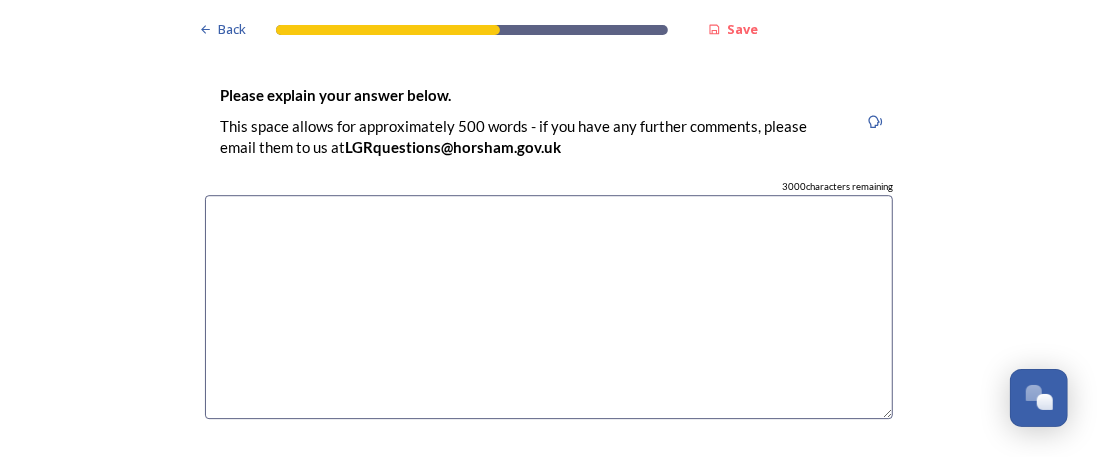 click at bounding box center [549, 307] 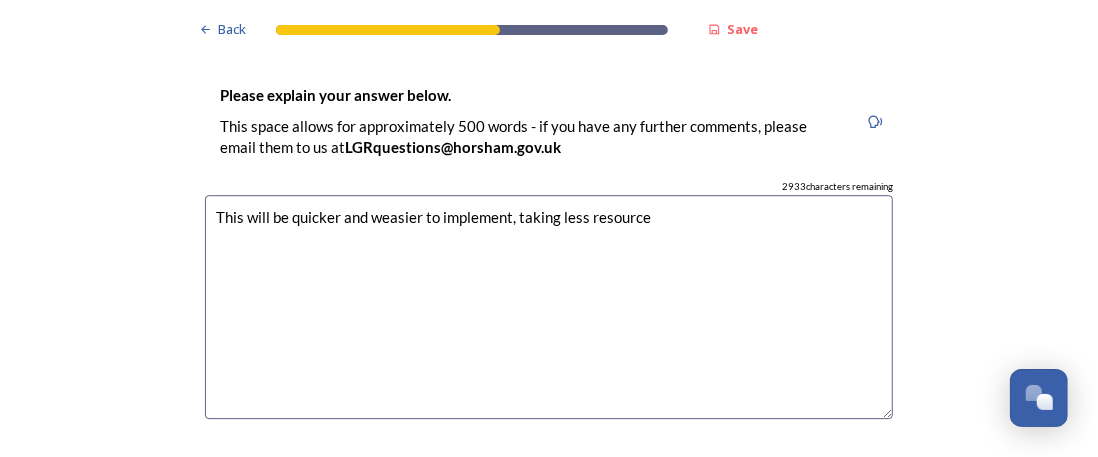 click on "This will be quicker and weasier to implement, taking less resource" at bounding box center (549, 307) 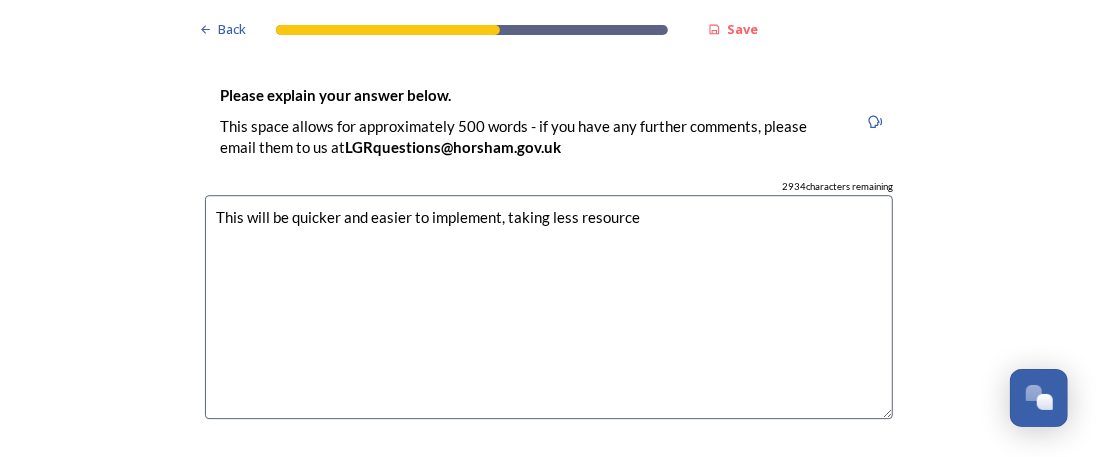 click on "This will be quicker and easier to implement, taking less resource" at bounding box center (549, 307) 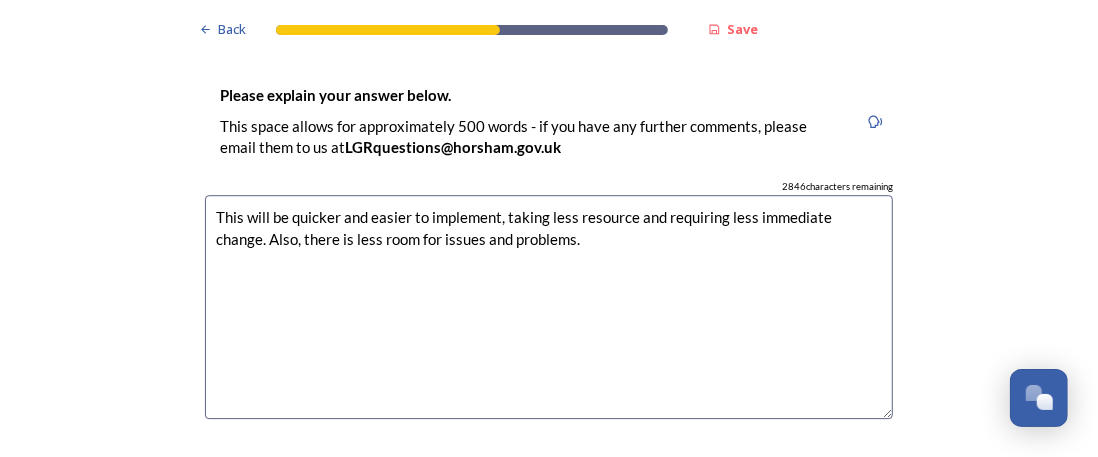 click on "This will be quicker and easier to implement, taking less resource and requiring less immediate change. Also, there is less room for issues and problems." at bounding box center [549, 307] 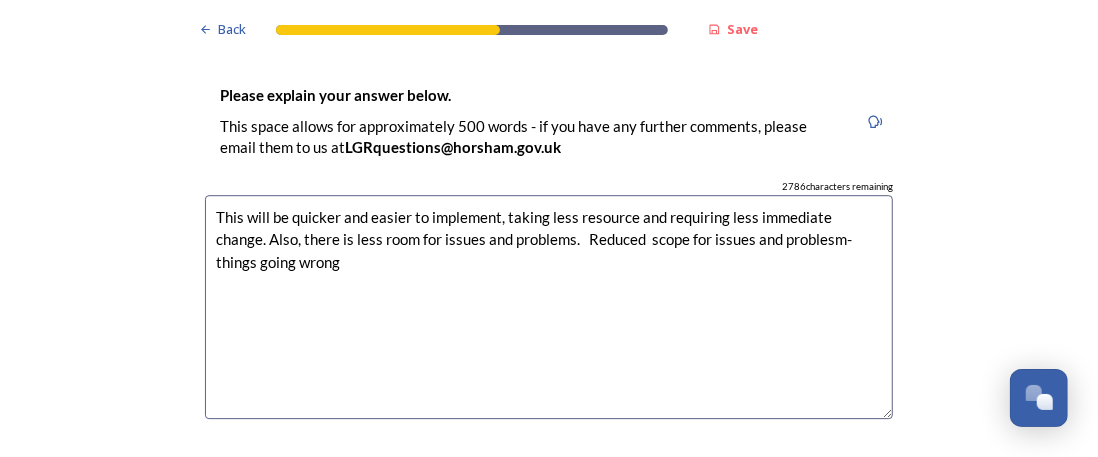 click on "This will be quicker and easier to implement, taking less resource and requiring less immediate change. Also, there is less room for issues and problems.   Reduced  scope for issues and problesm- things going wrong" at bounding box center (549, 307) 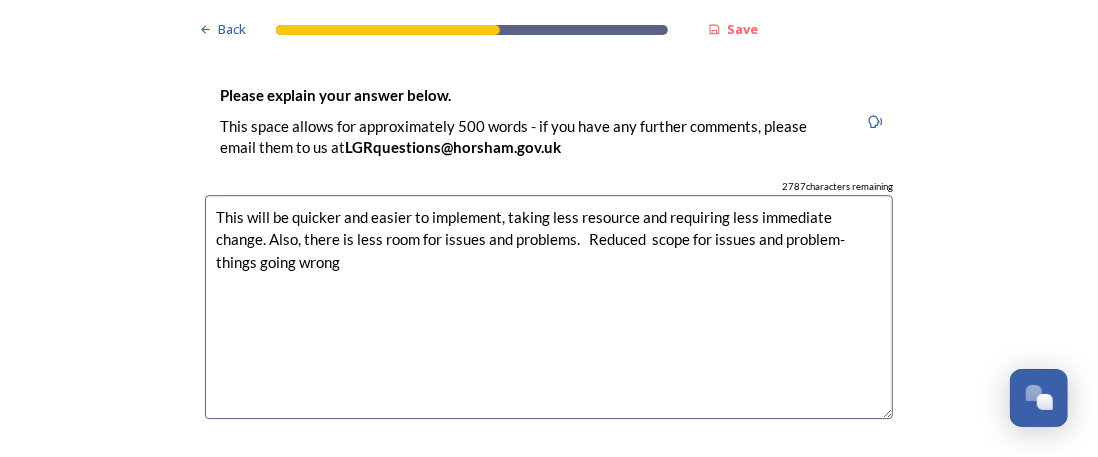 click on "This will be quicker and easier to implement, taking less resource and requiring less immediate change. Also, there is less room for issues and problems.   Reduced  scope for issues and problem- things going wrong" at bounding box center [549, 307] 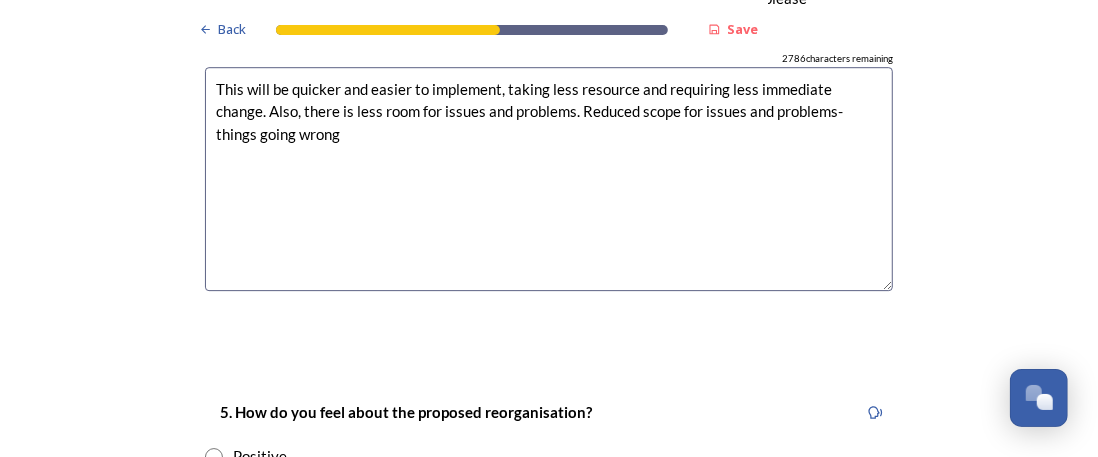 scroll, scrollTop: 3200, scrollLeft: 0, axis: vertical 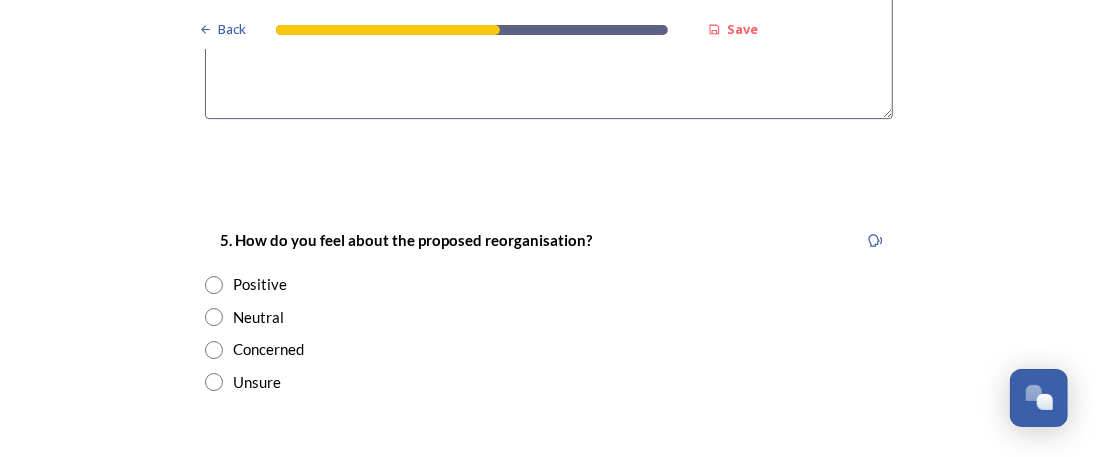 type on "This will be quicker and easier to implement, taking less resource and requiring less immediate change. Also, there is less room for issues and problems. Reduced scope for issues and problems- things going wrong" 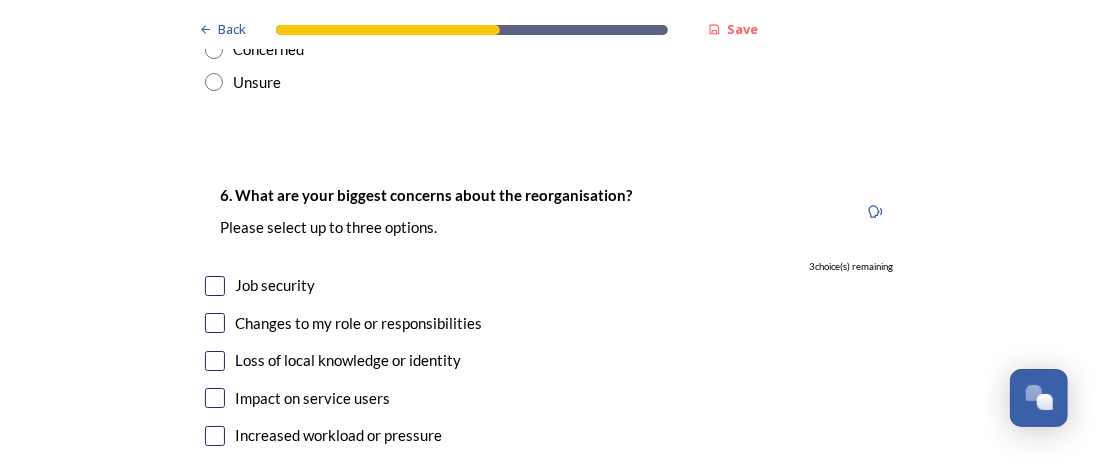 scroll, scrollTop: 3600, scrollLeft: 0, axis: vertical 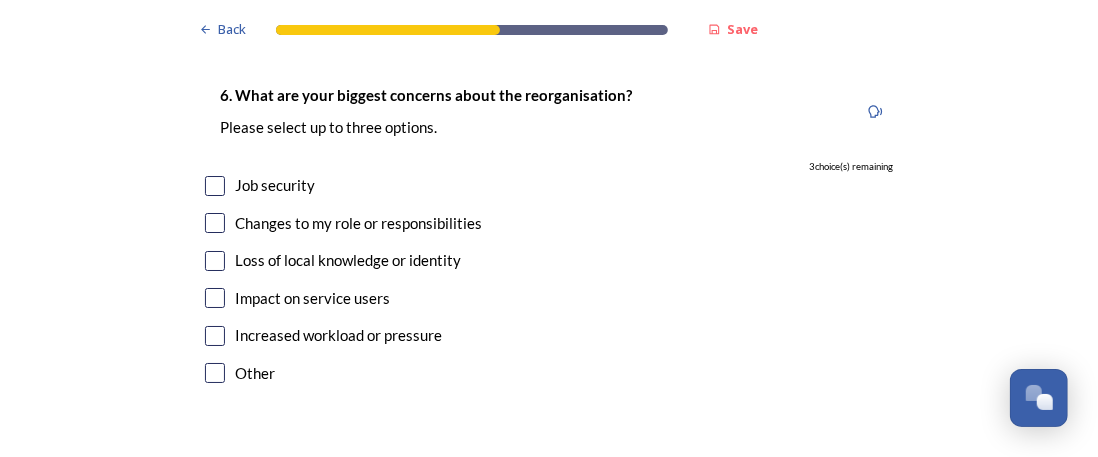 click at bounding box center [215, 261] 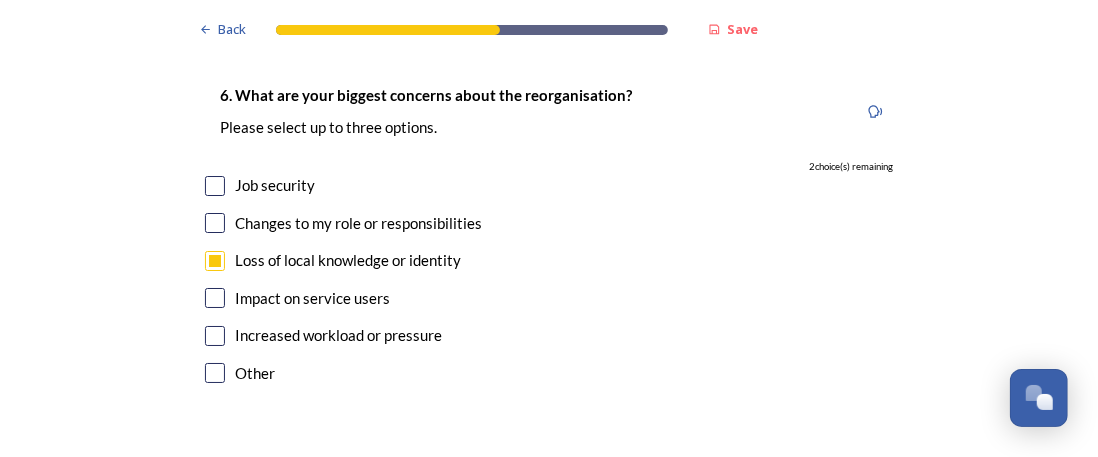 click at bounding box center [215, 298] 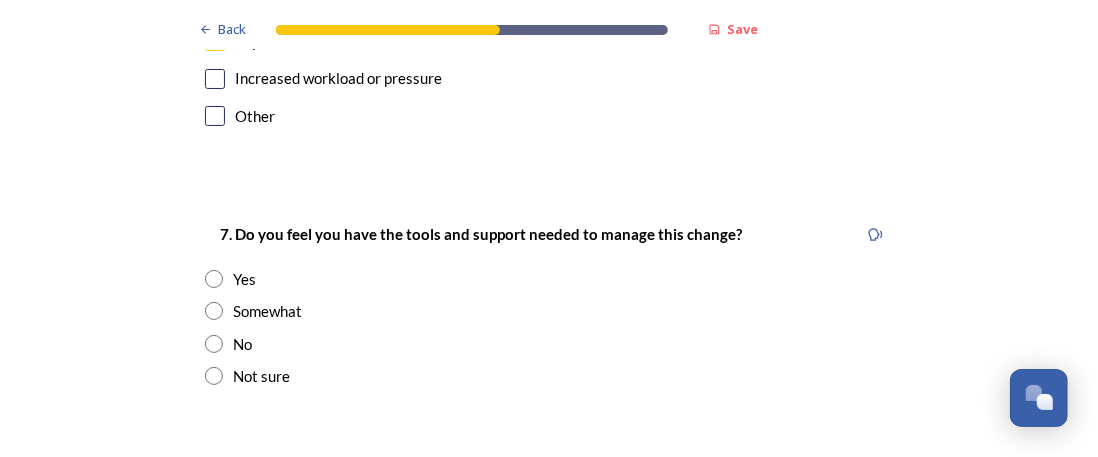 scroll, scrollTop: 3900, scrollLeft: 0, axis: vertical 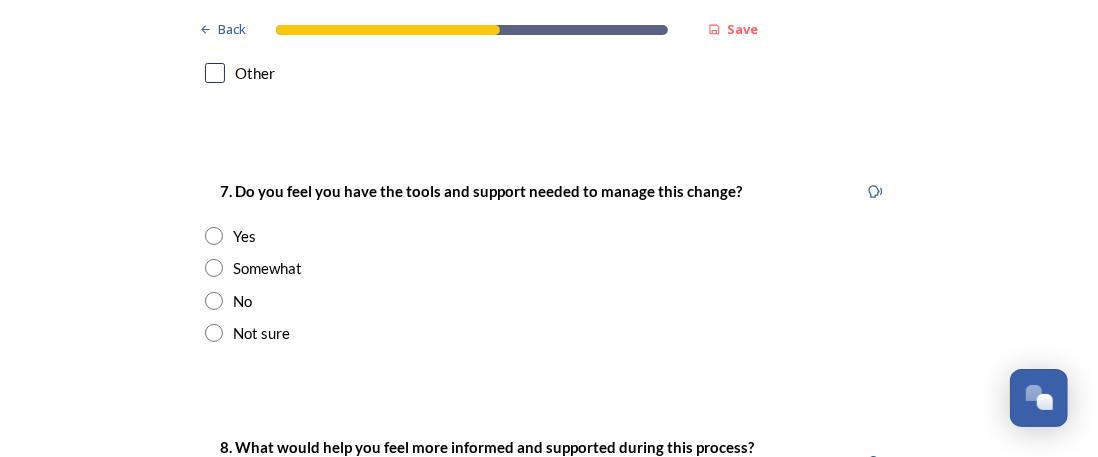 click at bounding box center (214, 268) 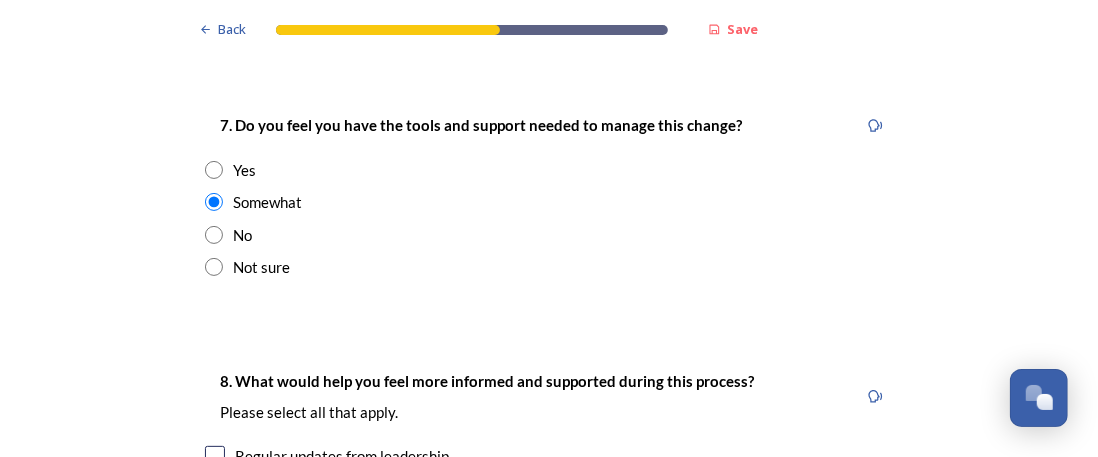 scroll, scrollTop: 3900, scrollLeft: 0, axis: vertical 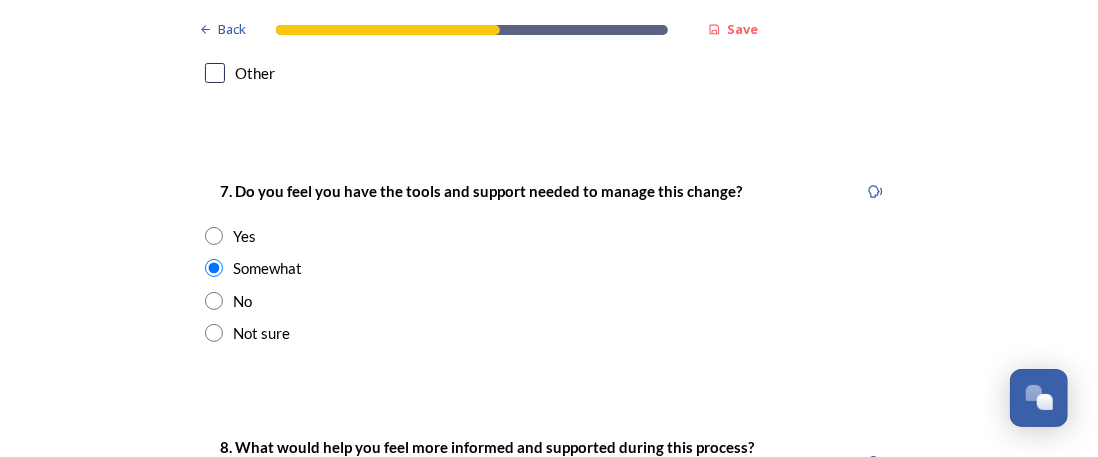click at bounding box center (214, 333) 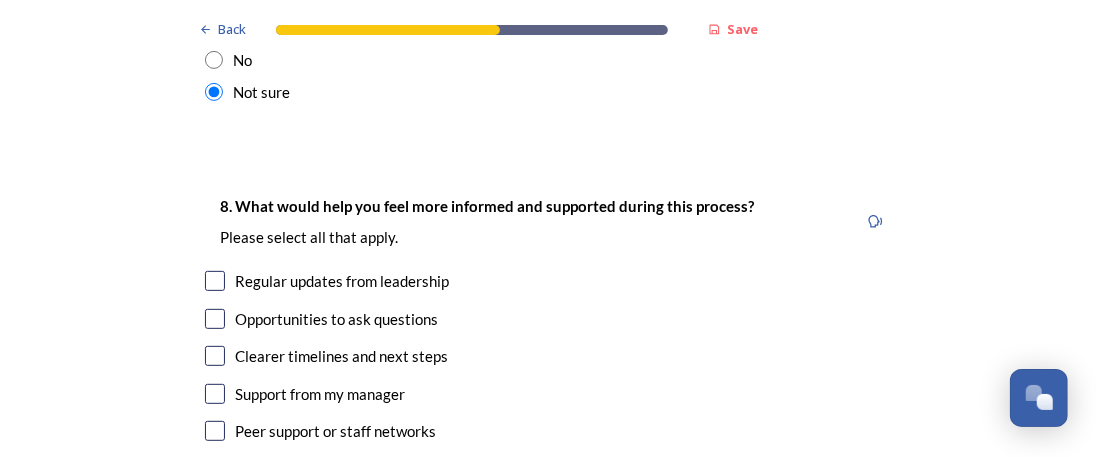 scroll, scrollTop: 4200, scrollLeft: 0, axis: vertical 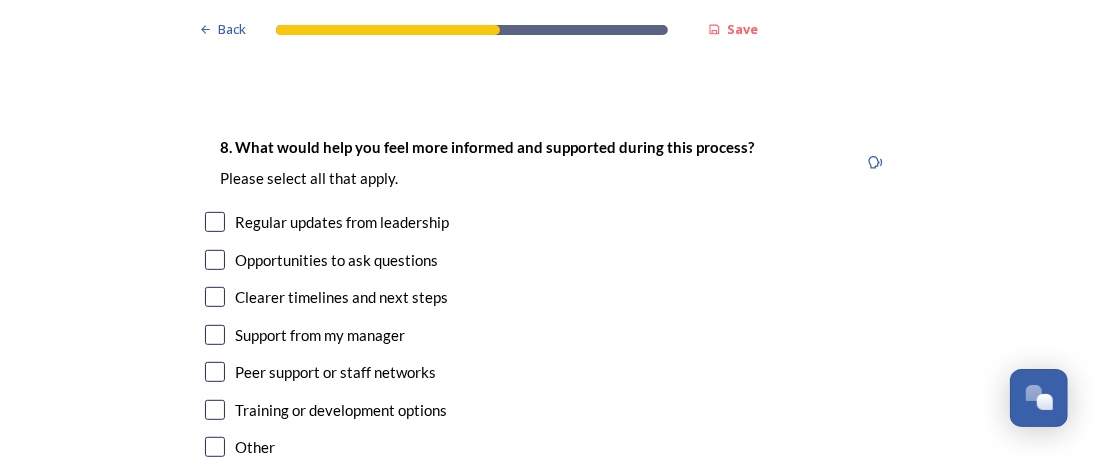click at bounding box center (215, 222) 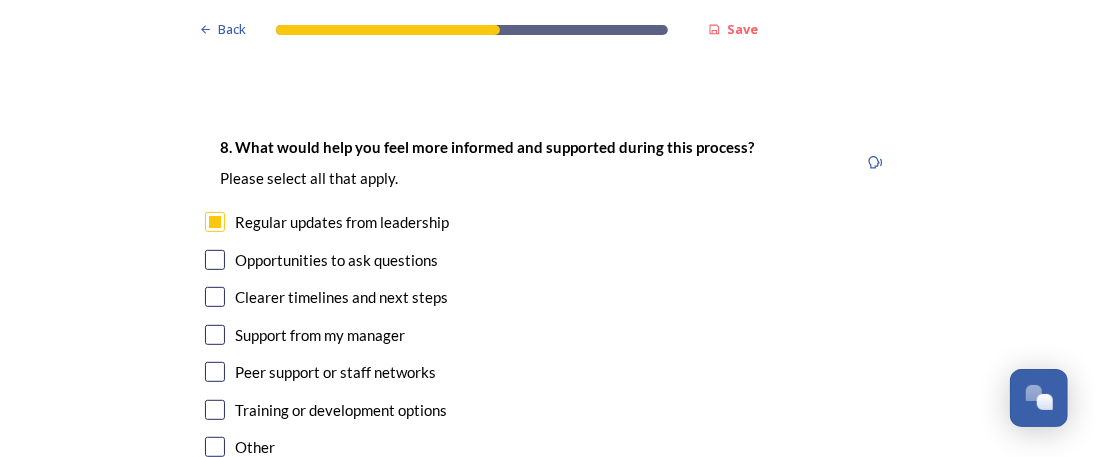 click at bounding box center (215, 260) 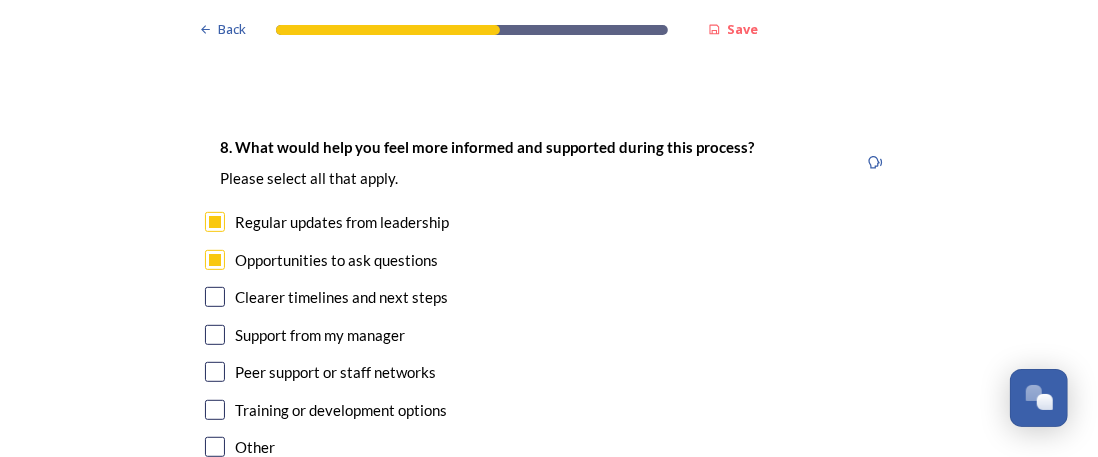 click at bounding box center [215, 297] 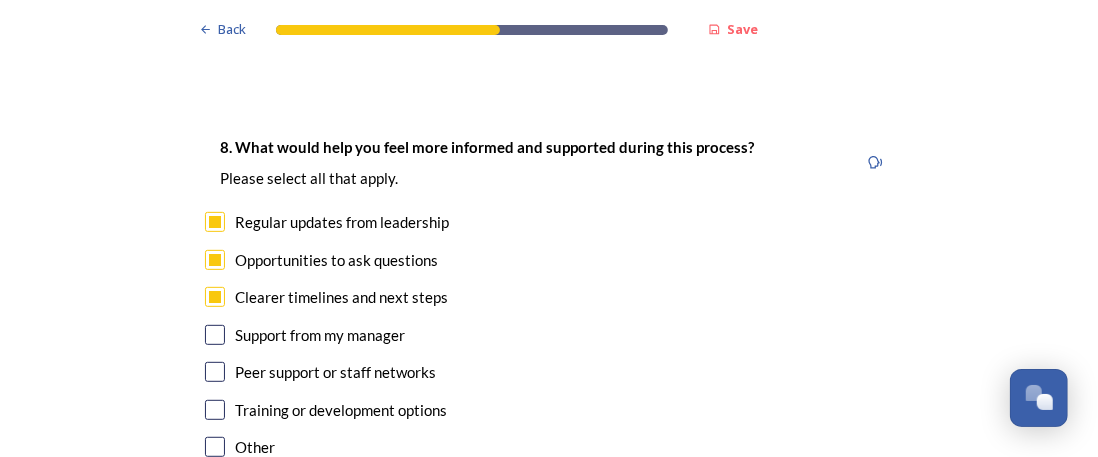 scroll, scrollTop: 4300, scrollLeft: 0, axis: vertical 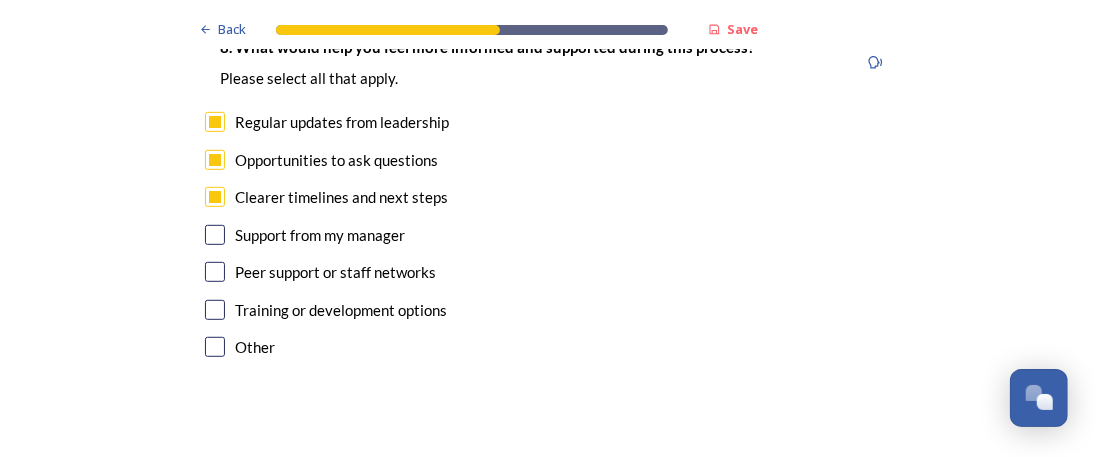 click at bounding box center [215, 235] 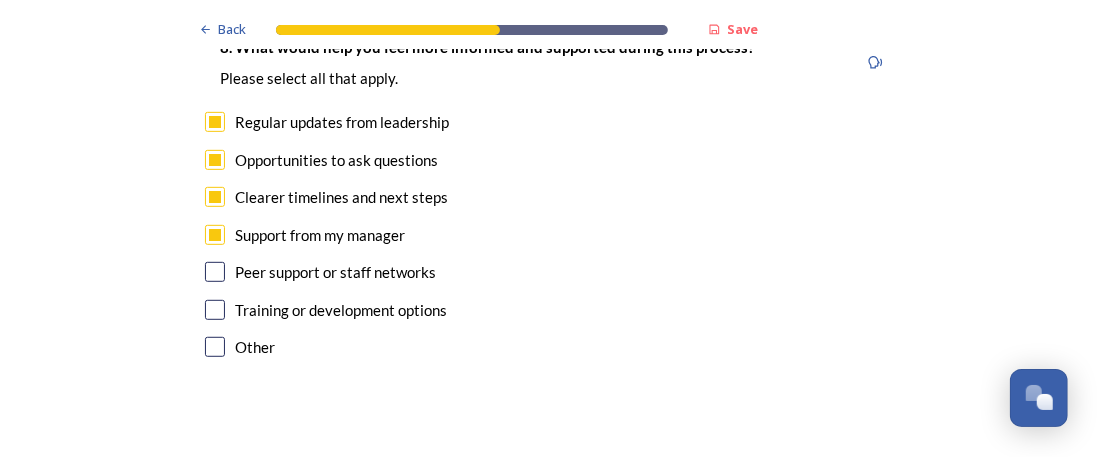 click at bounding box center (215, 272) 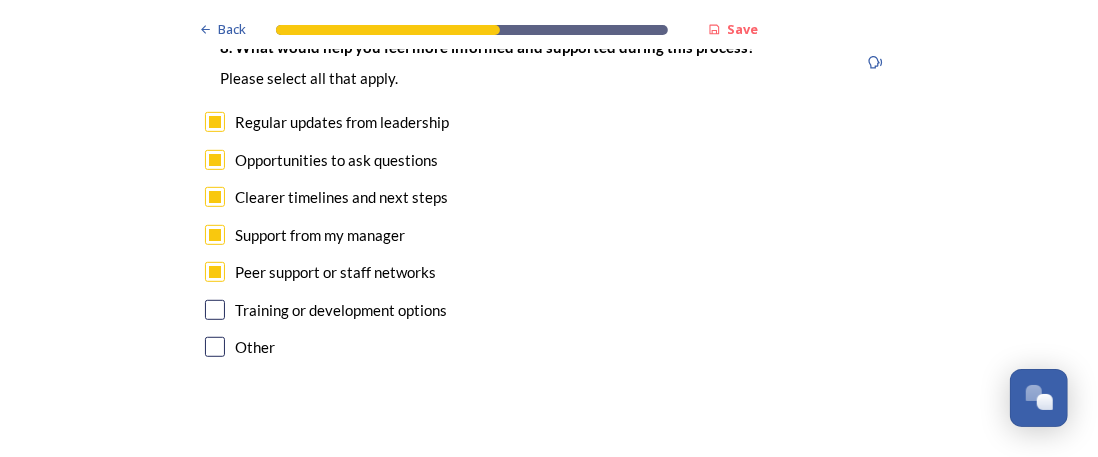 drag, startPoint x: 206, startPoint y: 311, endPoint x: 331, endPoint y: 315, distance: 125.06398 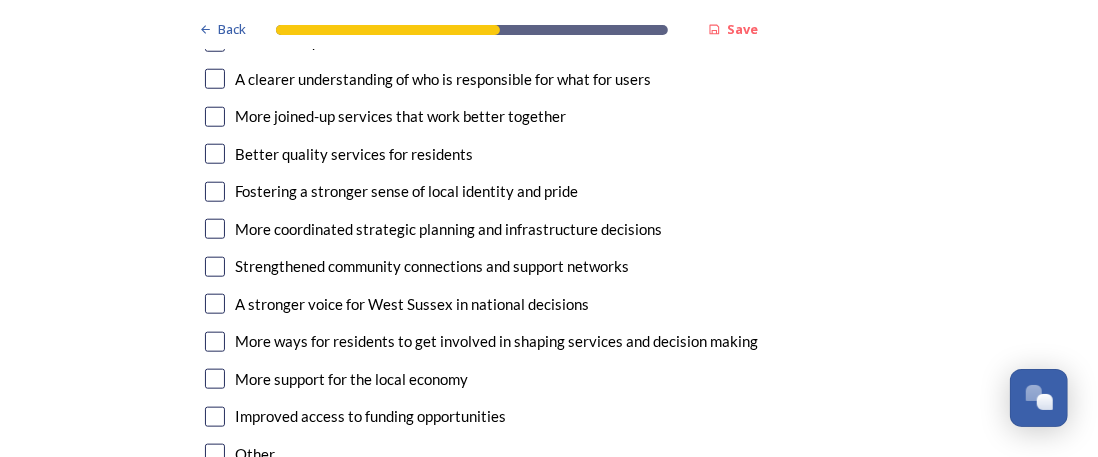 scroll, scrollTop: 4700, scrollLeft: 0, axis: vertical 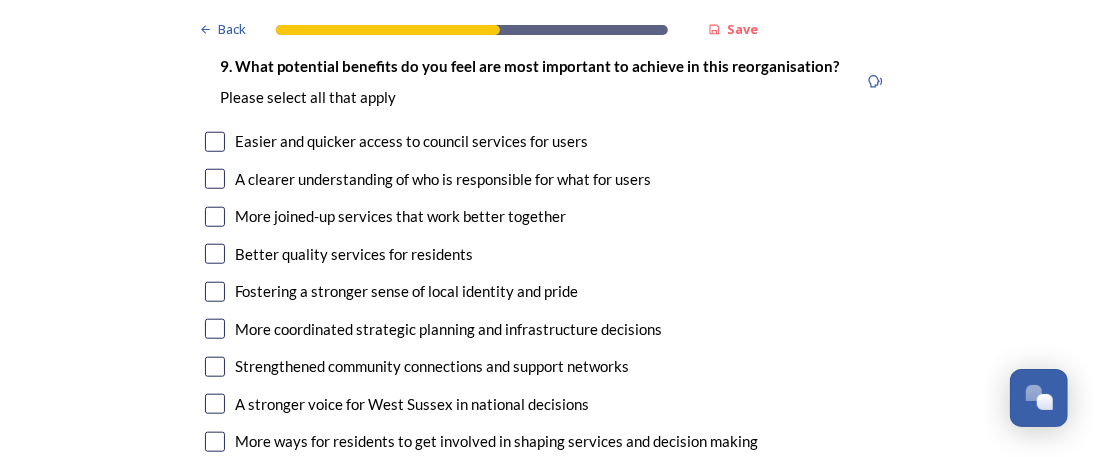 click at bounding box center (215, 217) 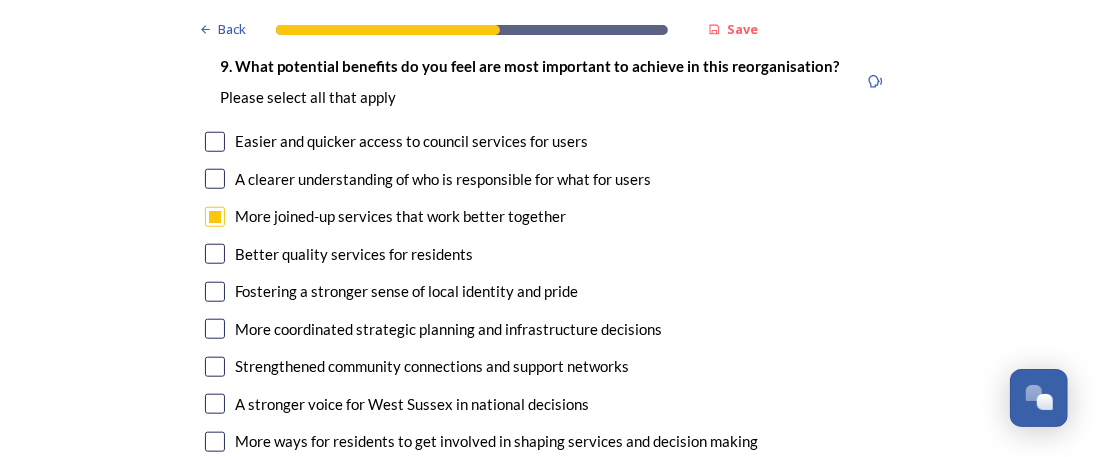 click at bounding box center [215, 254] 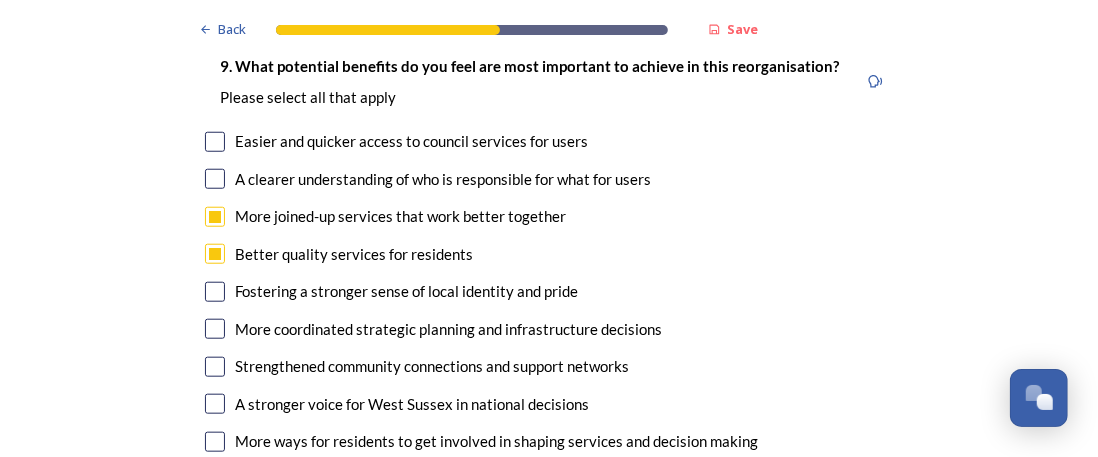 click at bounding box center [215, 179] 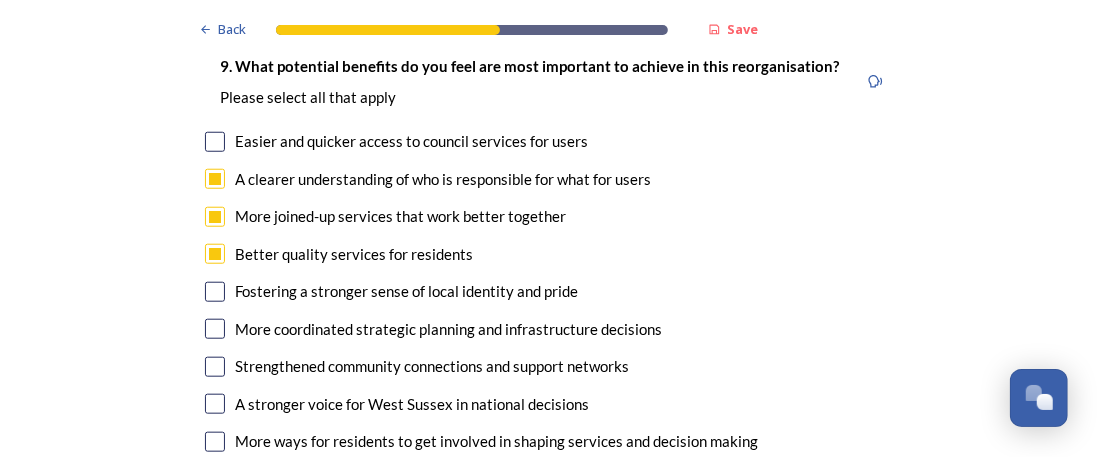 click at bounding box center [215, 142] 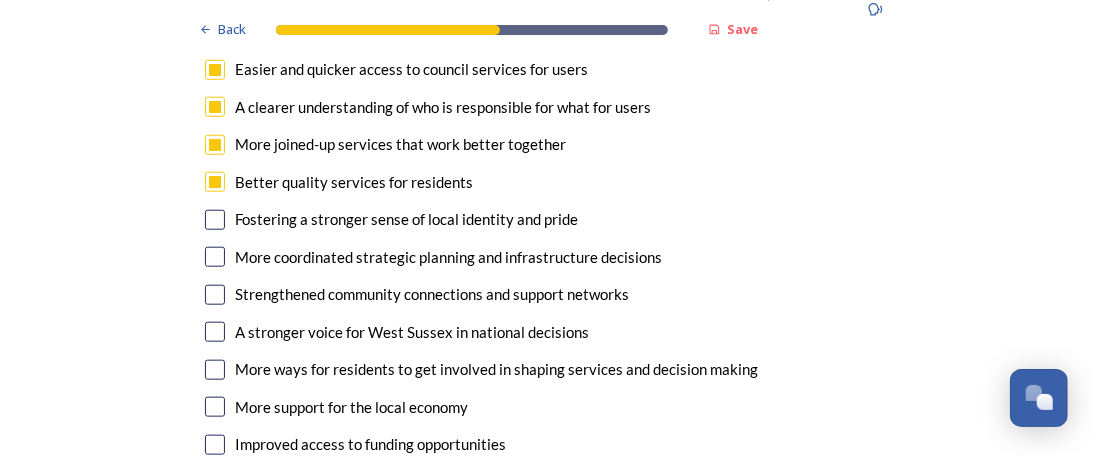 scroll, scrollTop: 4800, scrollLeft: 0, axis: vertical 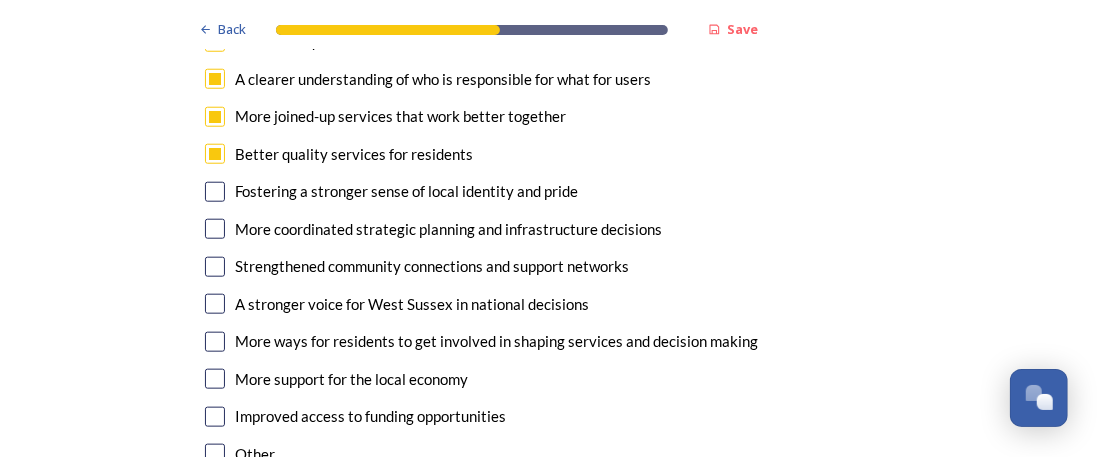 click at bounding box center [215, 229] 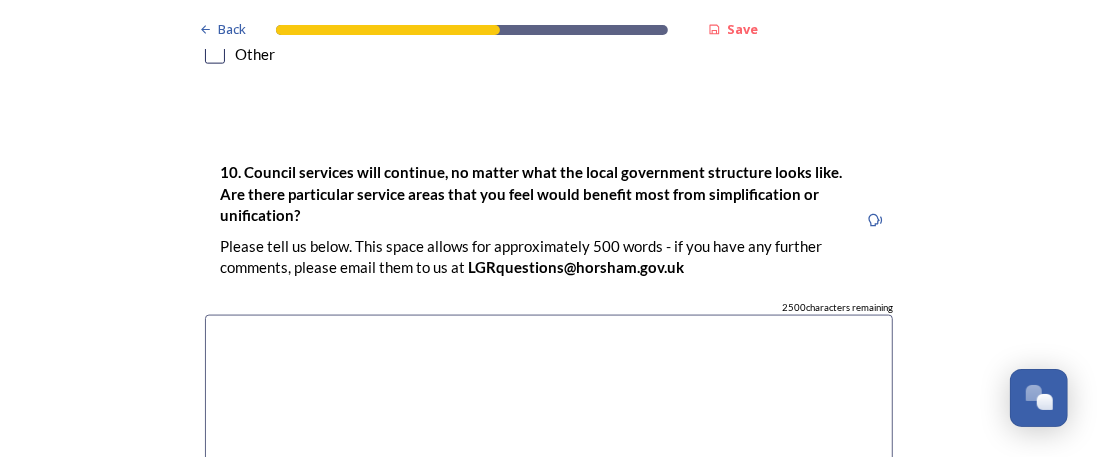 scroll, scrollTop: 5300, scrollLeft: 0, axis: vertical 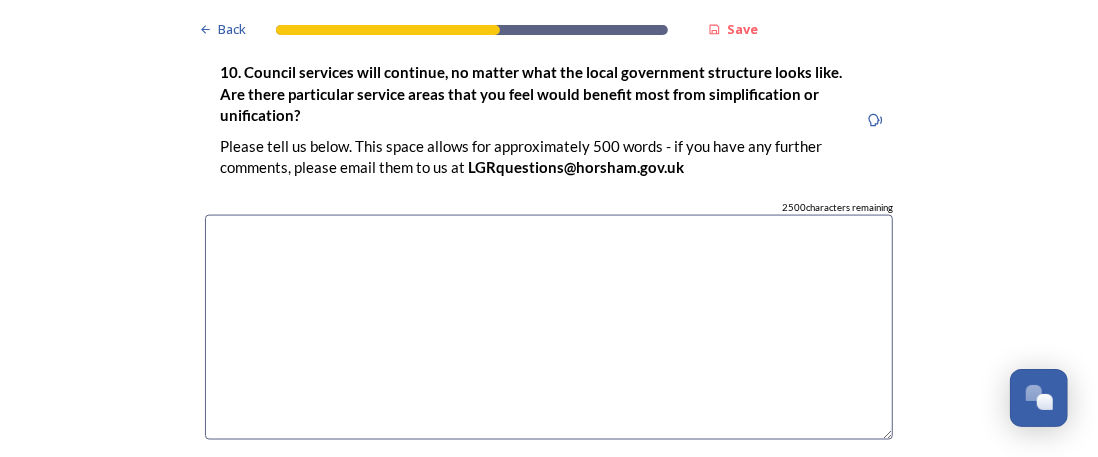 click at bounding box center (549, 327) 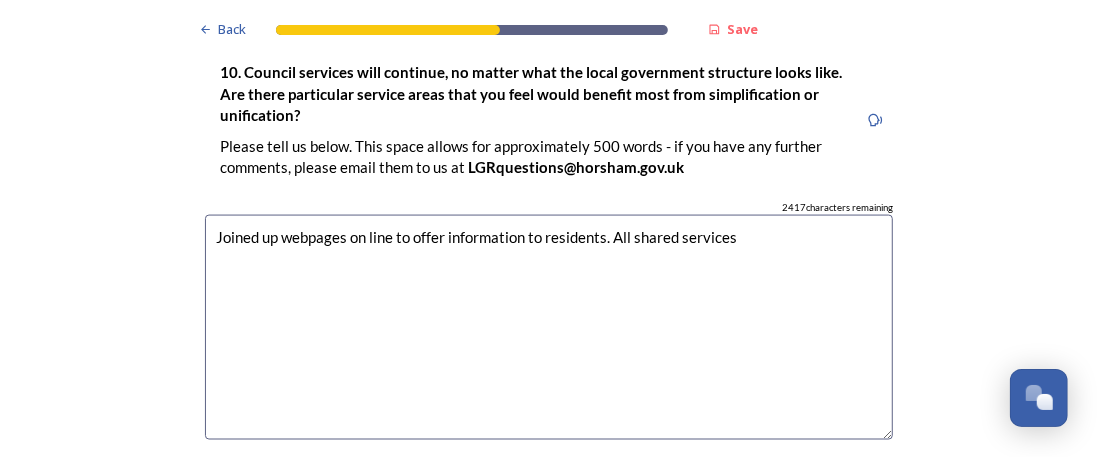 click on "Joined up webpages on line to offer information to residents. All shared services" at bounding box center [549, 327] 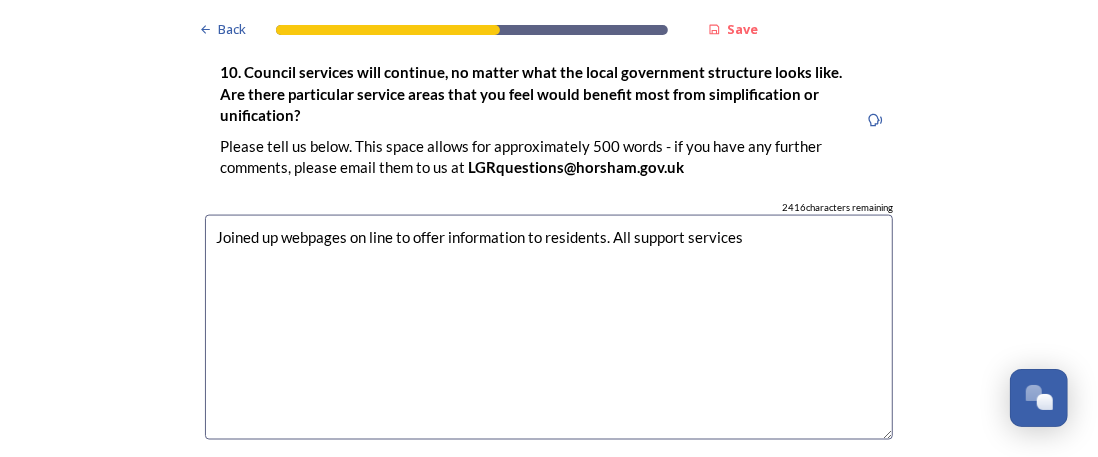 click on "Joined up webpages on line to offer information to residents. All support services" at bounding box center [549, 327] 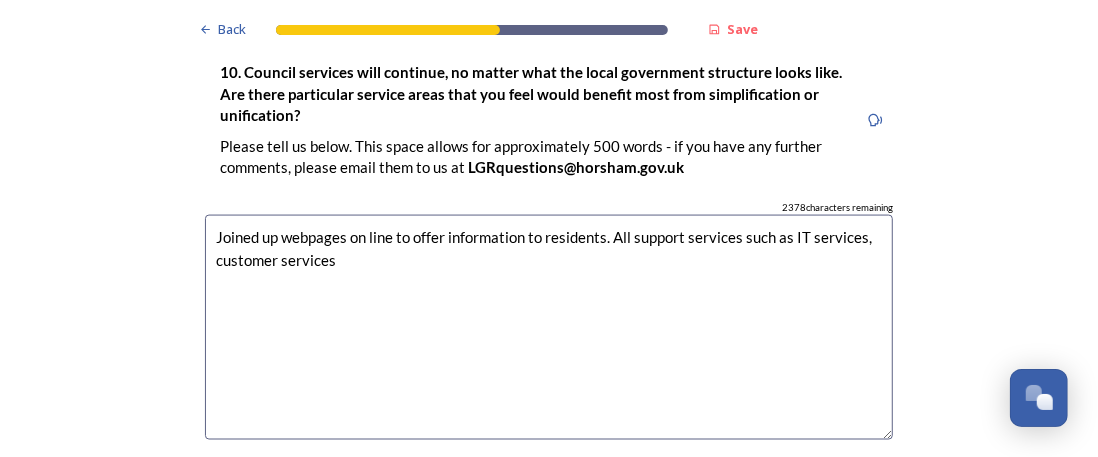 click on "Joined up webpages on line to offer information to residents. All support services such as IT services, customer services" at bounding box center [549, 327] 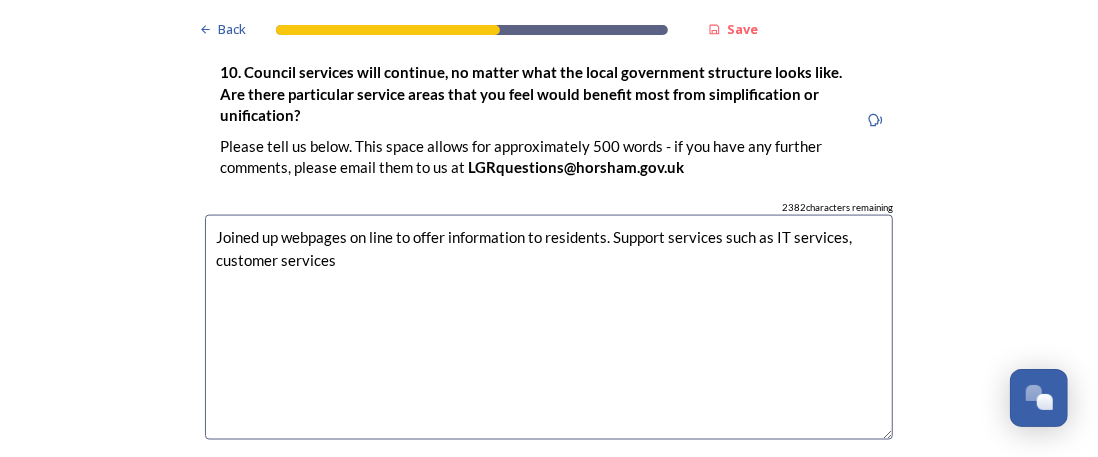 drag, startPoint x: 772, startPoint y: 234, endPoint x: 806, endPoint y: 208, distance: 42.80187 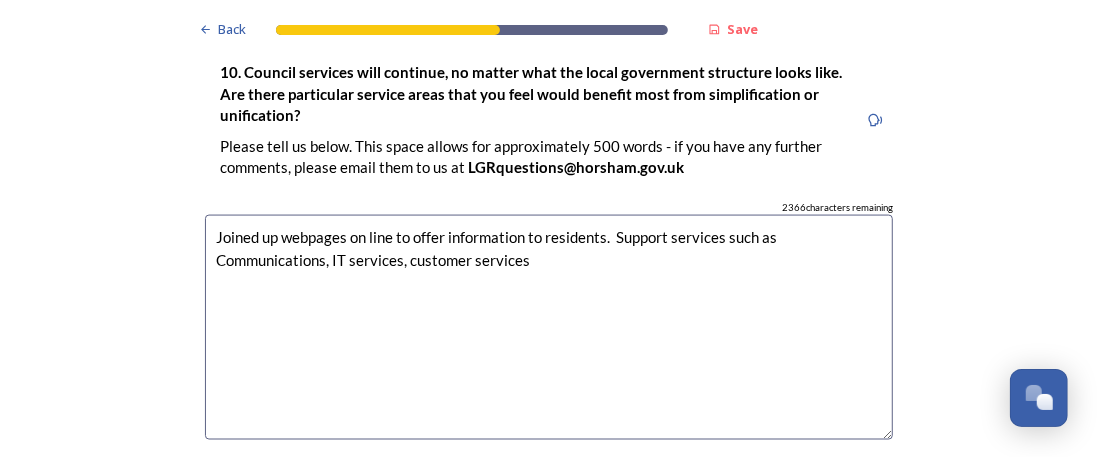 click on "Joined up webpages on line to offer information to residents.  Support services such as Communications, IT services, customer services" at bounding box center (549, 327) 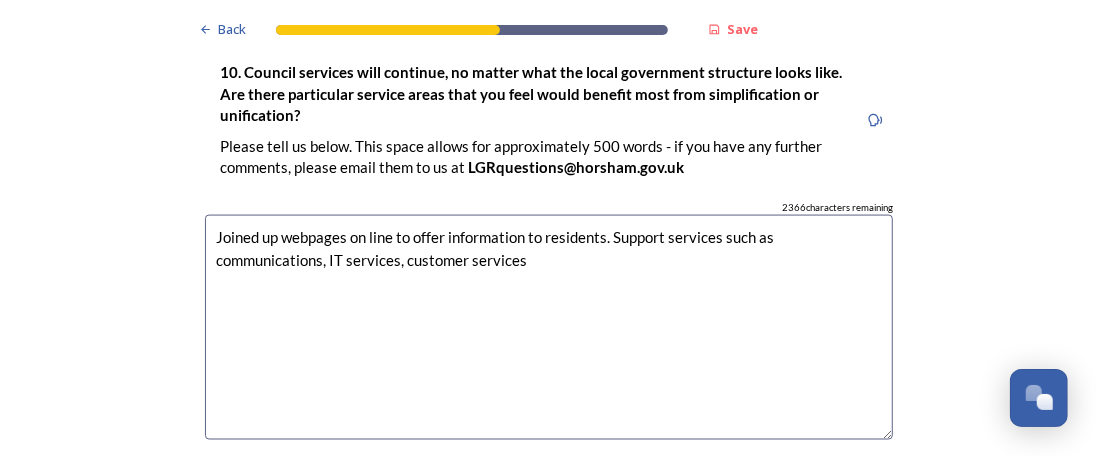 click on "Joined up webpages on line to offer information to residents. Support services such as communications, IT services, customer services" at bounding box center (549, 327) 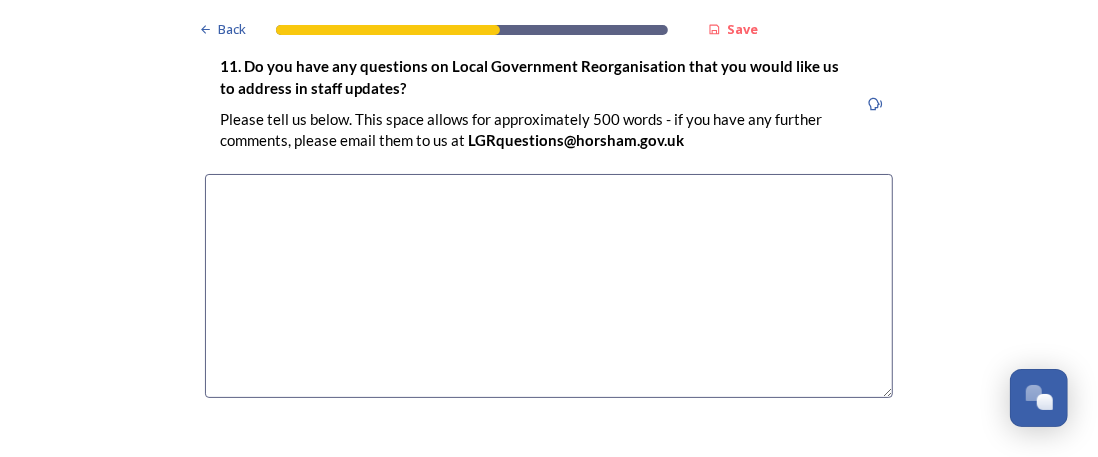 scroll, scrollTop: 5800, scrollLeft: 0, axis: vertical 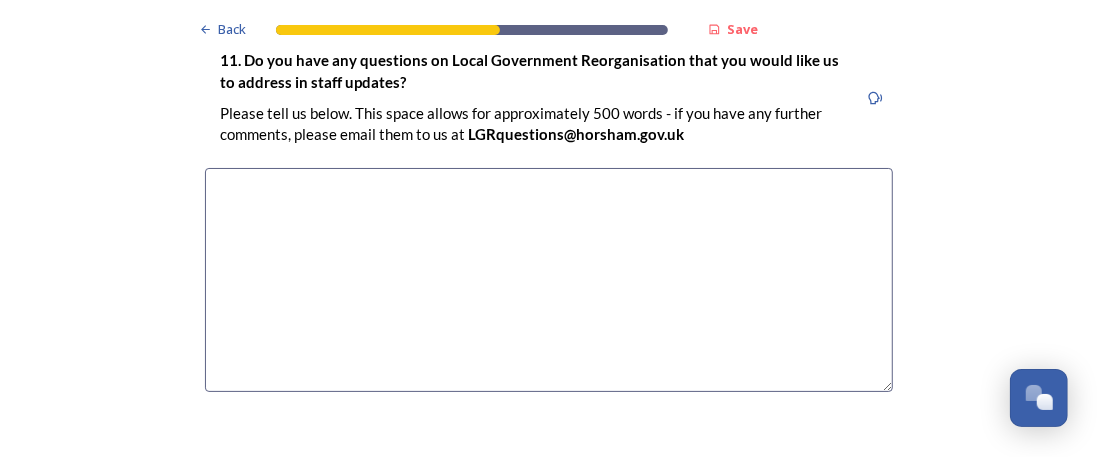 type on "Joined up webpages on line to offer information to residents. Support services such as communications, IT services, customer services" 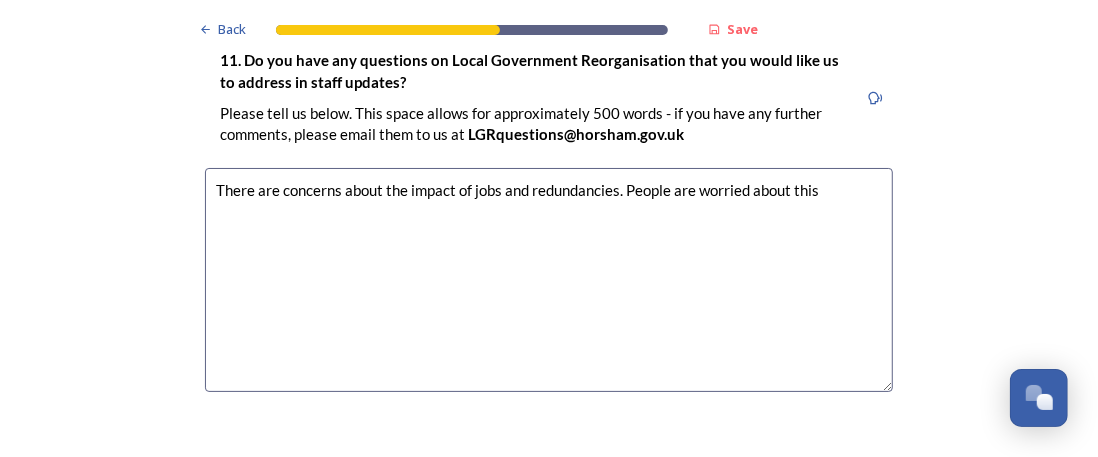 click on "There are concerns about the impact of jobs and redundancies. People are worried about this" at bounding box center (549, 280) 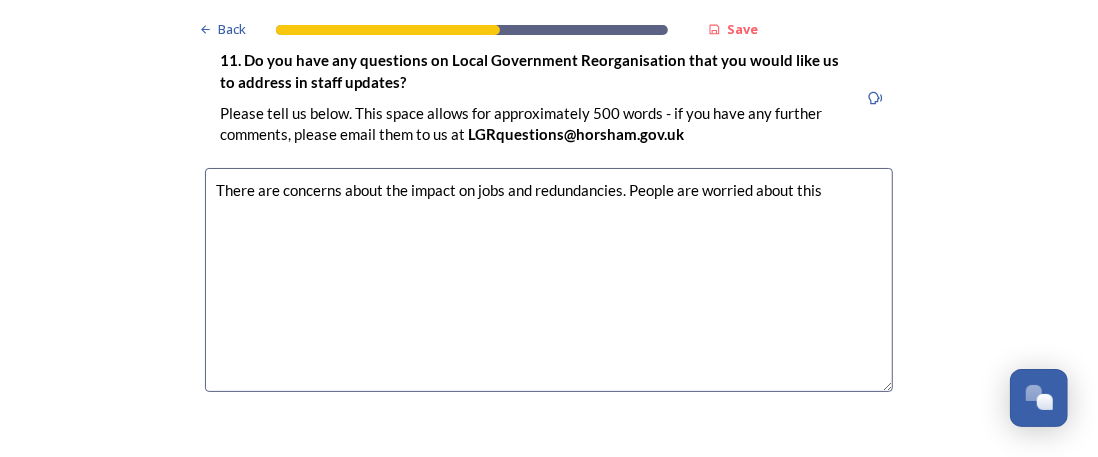 click on "There are concerns about the impact on jobs and redundancies. People are worried about this" at bounding box center [549, 280] 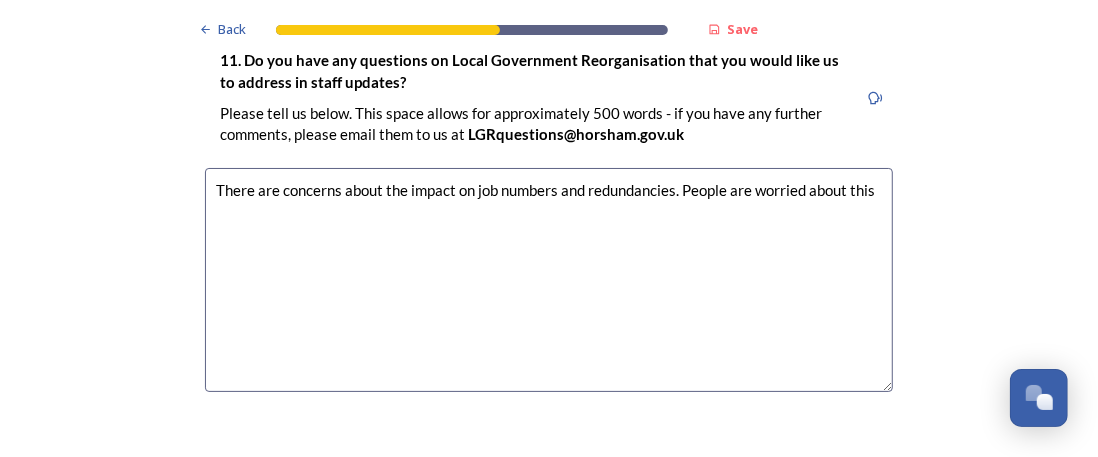 click on "There are concerns about the impact on job numbers and redundancies. People are worried about this" at bounding box center (549, 280) 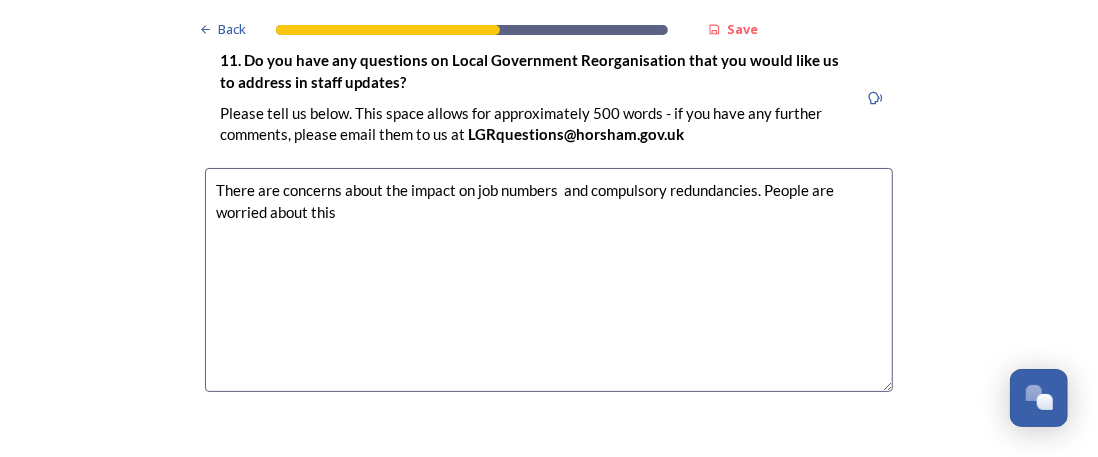 click on "There are concerns about the impact on job numbers  and compulsory redundancies. People are worried about this" at bounding box center [549, 280] 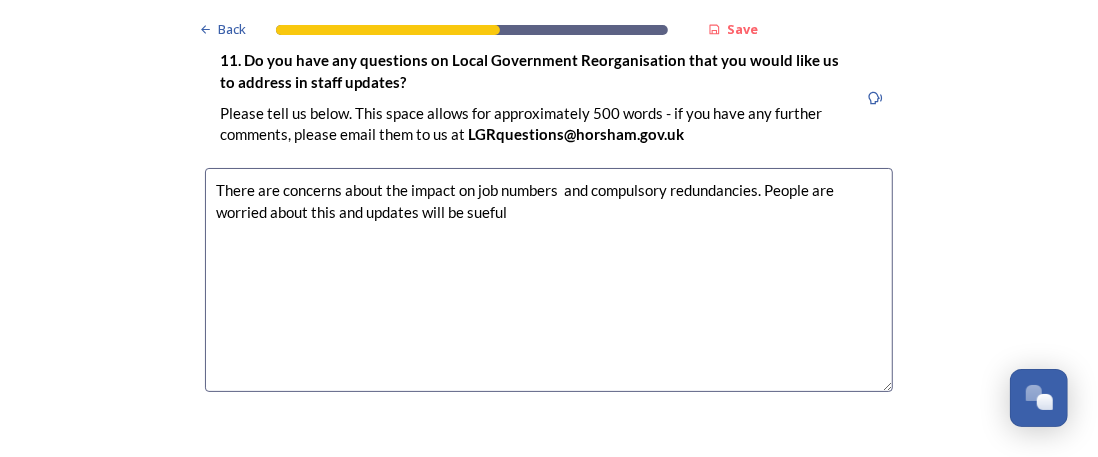 click on "There are concerns about the impact on job numbers  and compulsory redundancies. People are worried about this and updates will be sueful" at bounding box center [549, 280] 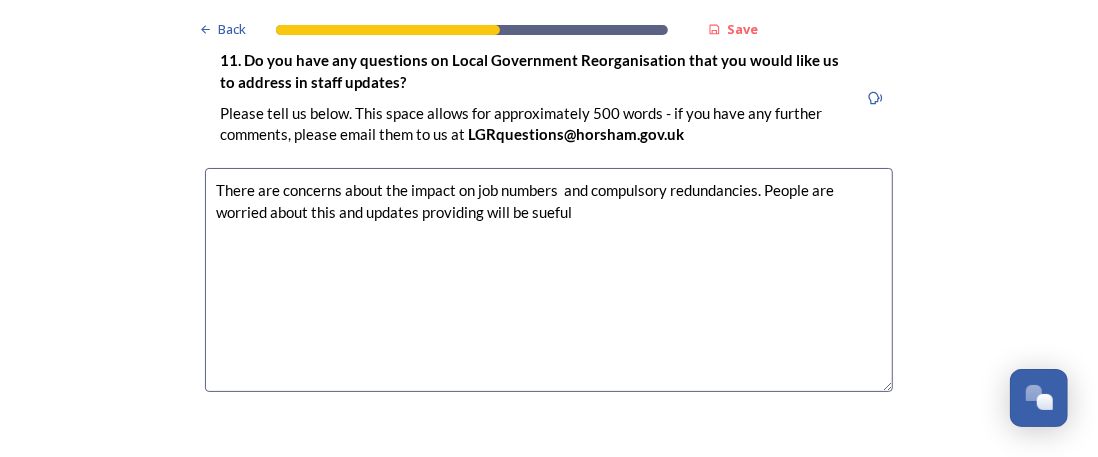 click on "There are concerns about the impact on job numbers  and compulsory redundancies. People are worried about this and updates providing will be sueful" at bounding box center (549, 280) 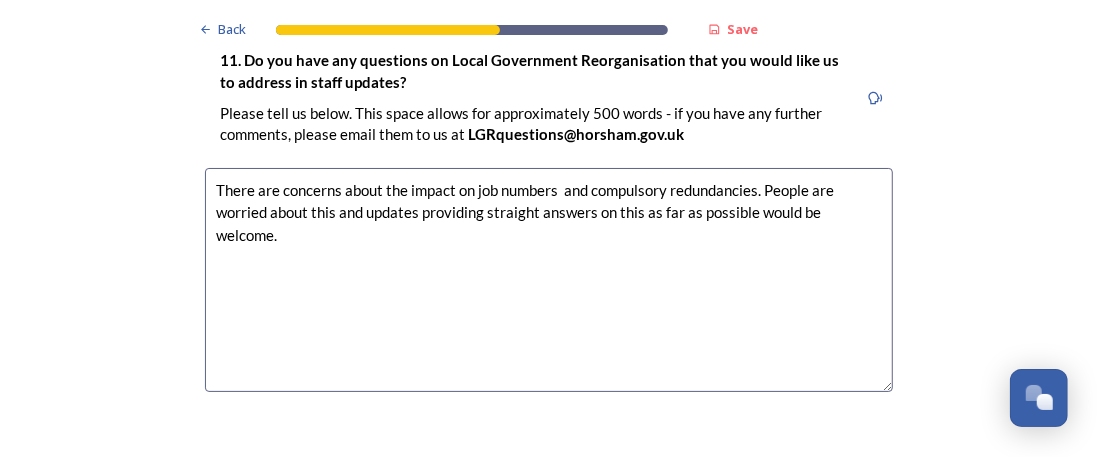 click on "There are concerns about the impact on job numbers  and compulsory redundancies. People are worried about this and updates providing straight answers on this as far as possible would be welcome." at bounding box center (549, 280) 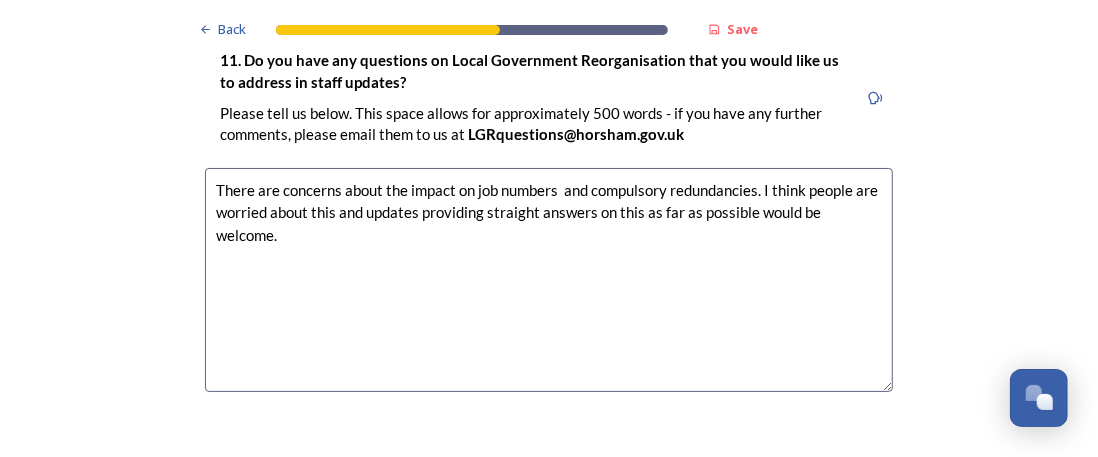 scroll, scrollTop: 5986, scrollLeft: 0, axis: vertical 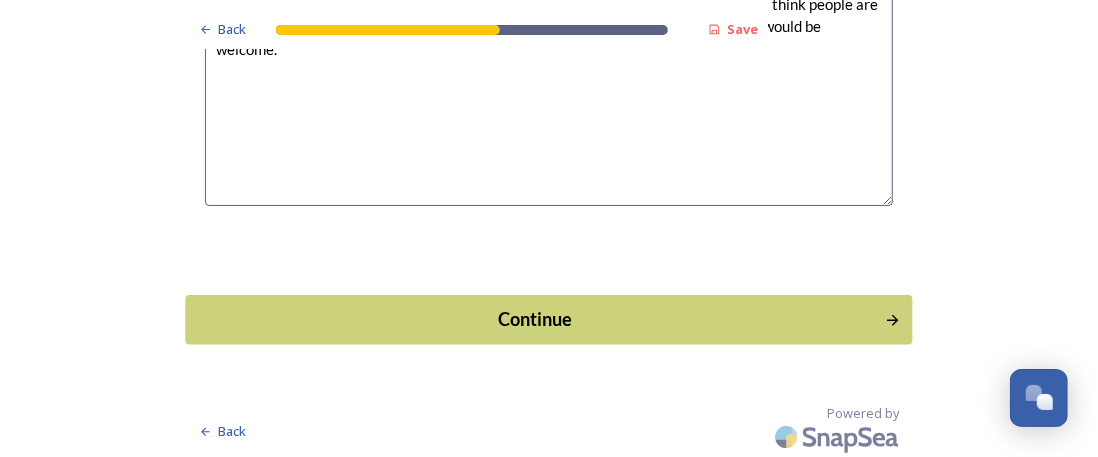 type on "There are concerns about the impact on job numbers  and compulsory redundancies. I think people are worried about this and updates providing straight answers on this as far as possible would be welcome." 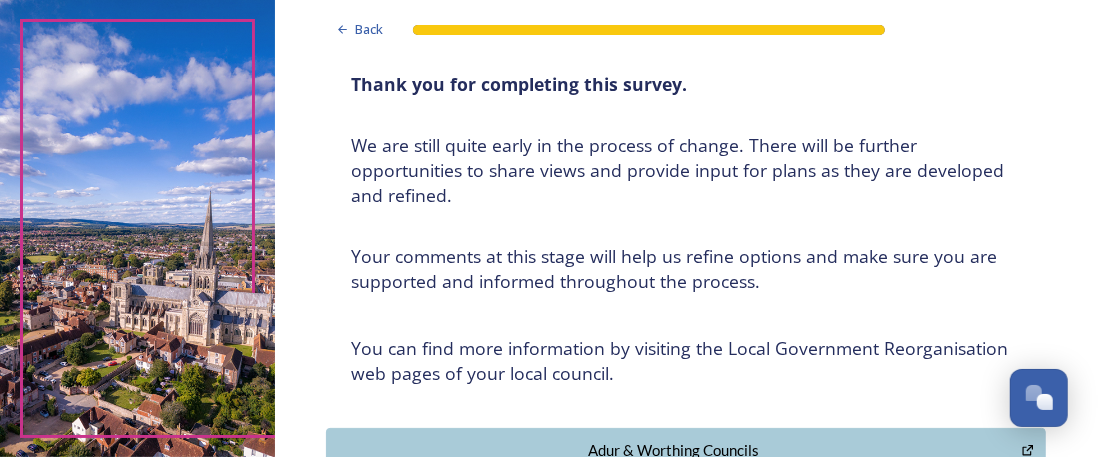 scroll, scrollTop: 0, scrollLeft: 0, axis: both 